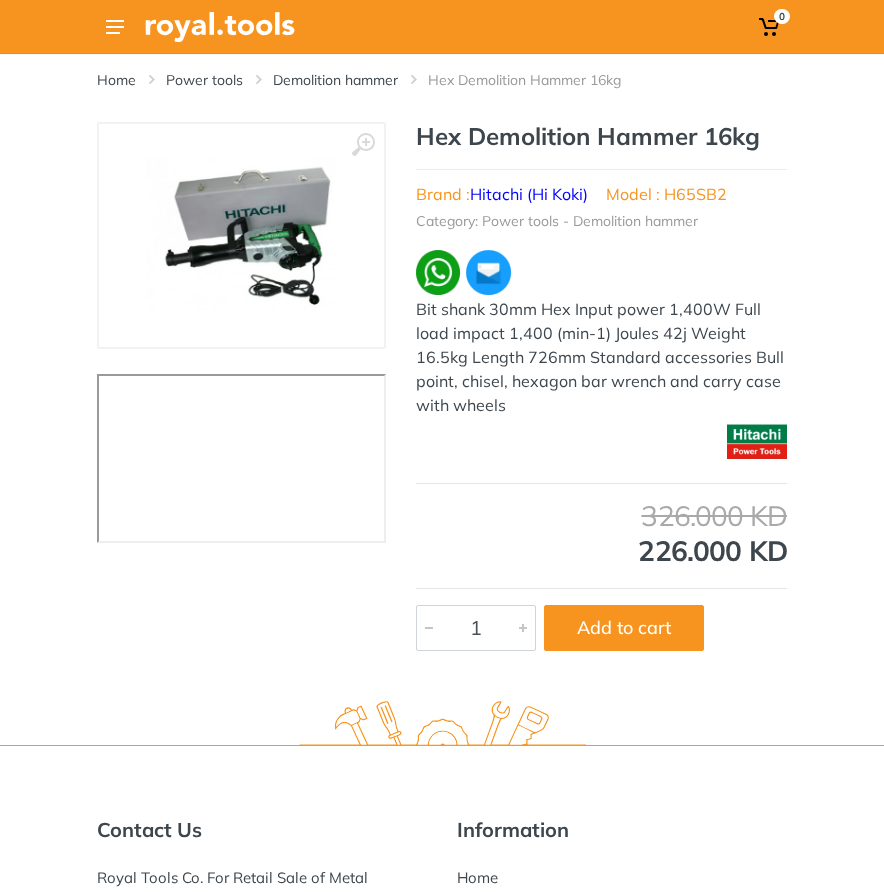 scroll, scrollTop: 0, scrollLeft: 0, axis: both 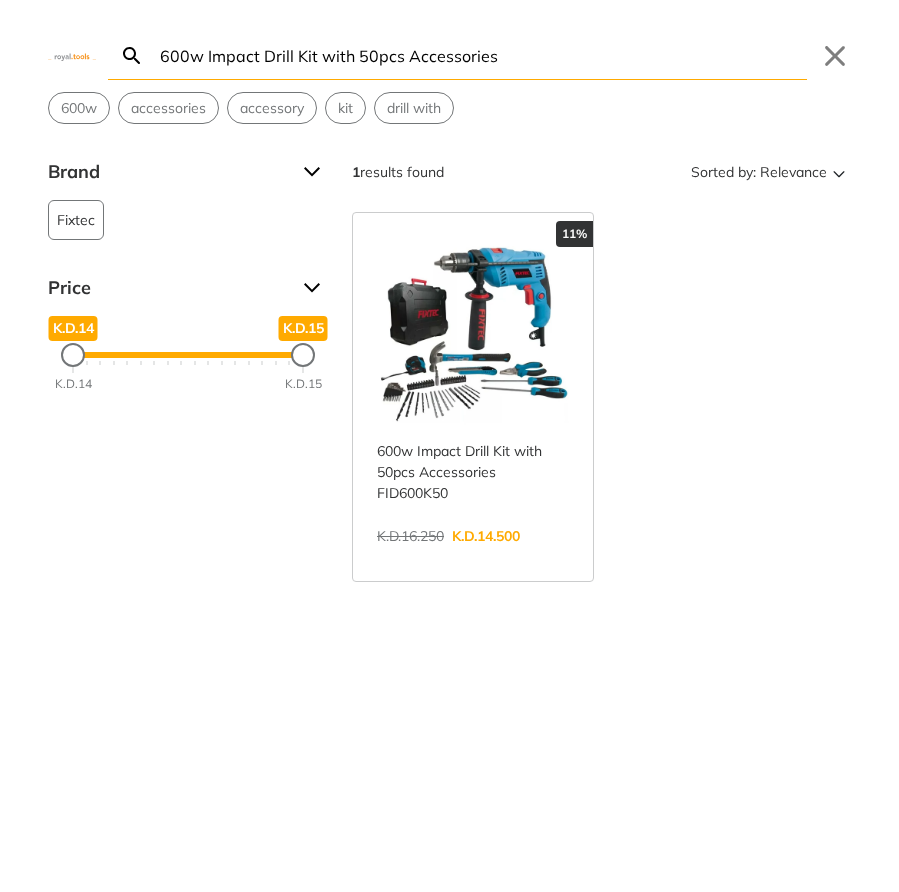 click on "600w Impact Drill Kit with 50pcs Accessories" at bounding box center (481, 55) 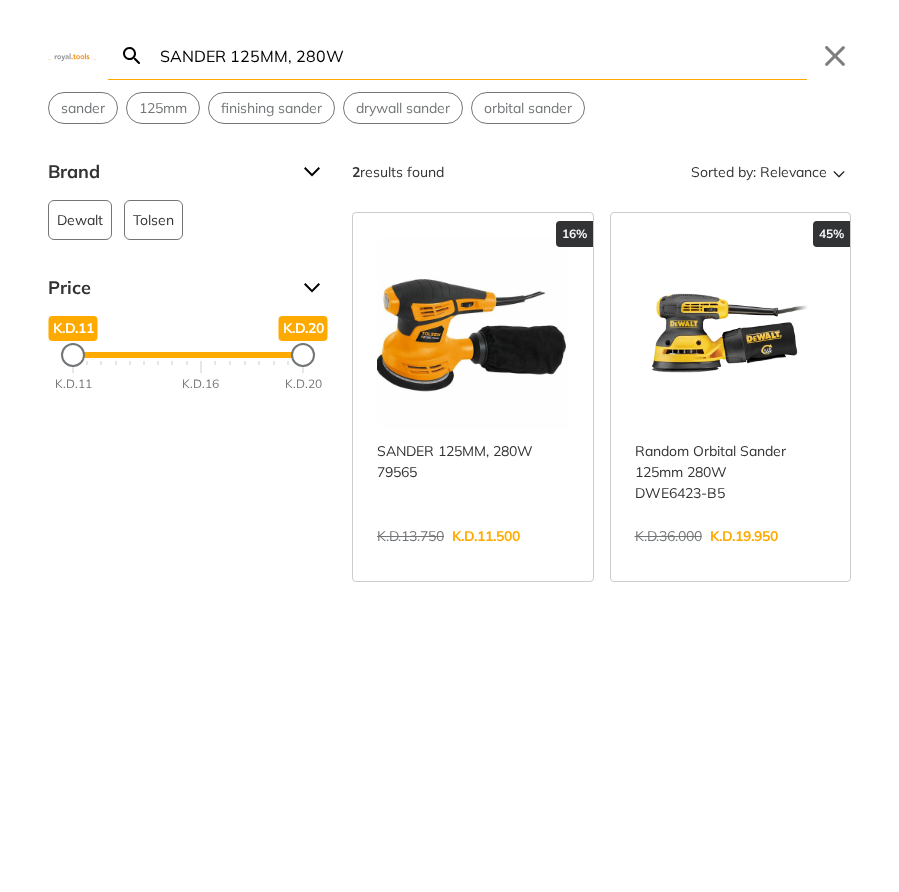 click on "SANDER 125MM, 280W" at bounding box center (481, 55) 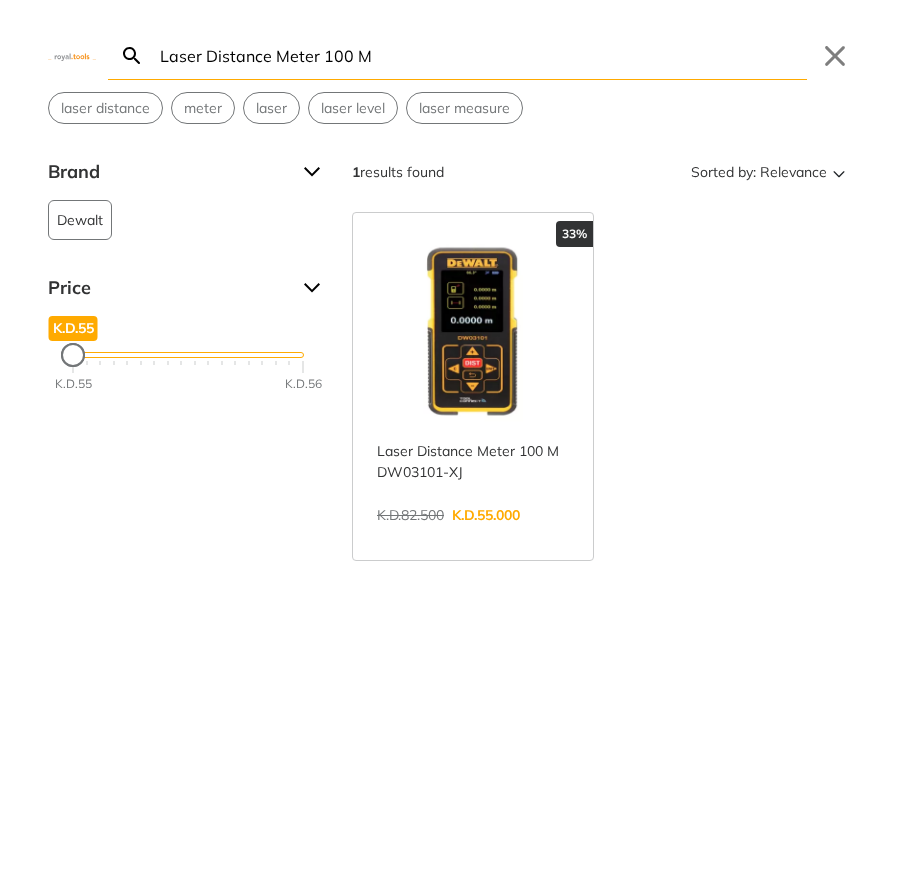 click on "Laser Distance Meter 100 M" at bounding box center [481, 55] 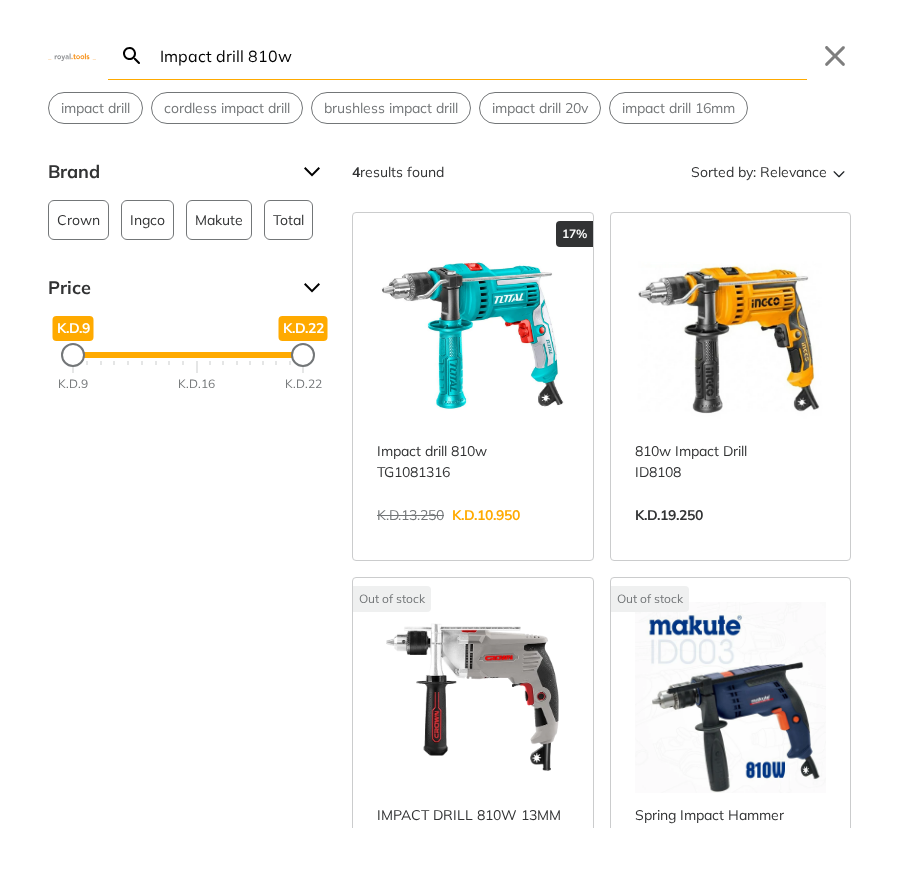 click on "Impact drill 810w" at bounding box center [481, 55] 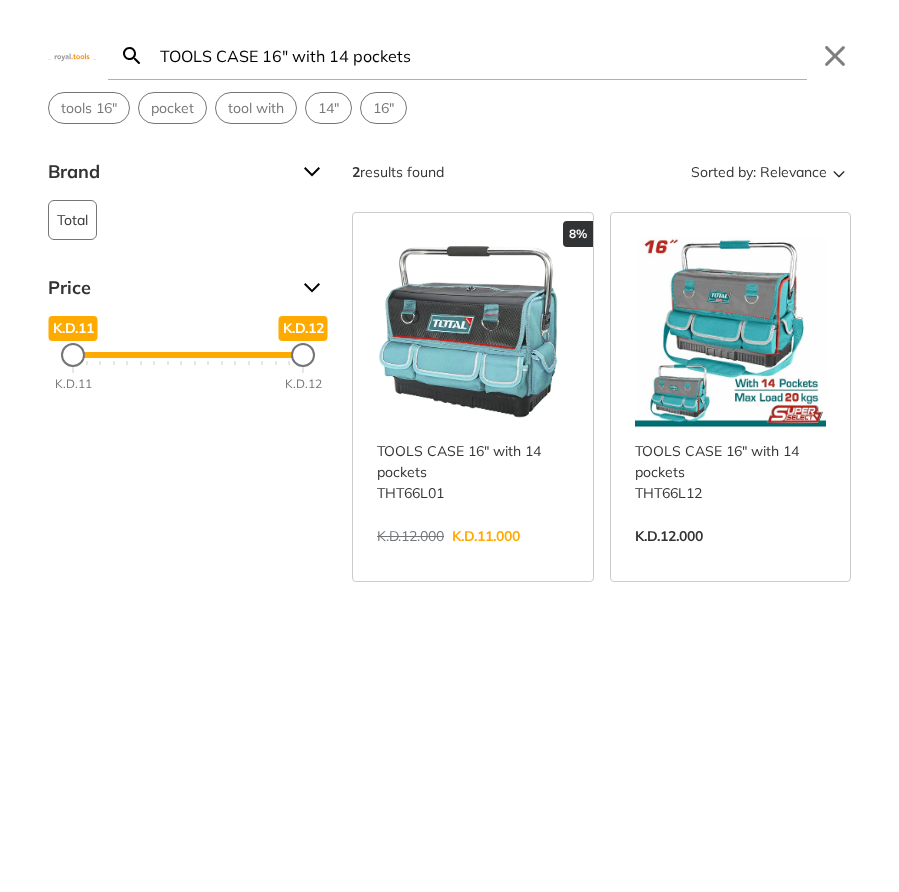 click on "TOOLS CASE 16" with 14 pockets" at bounding box center (481, 55) 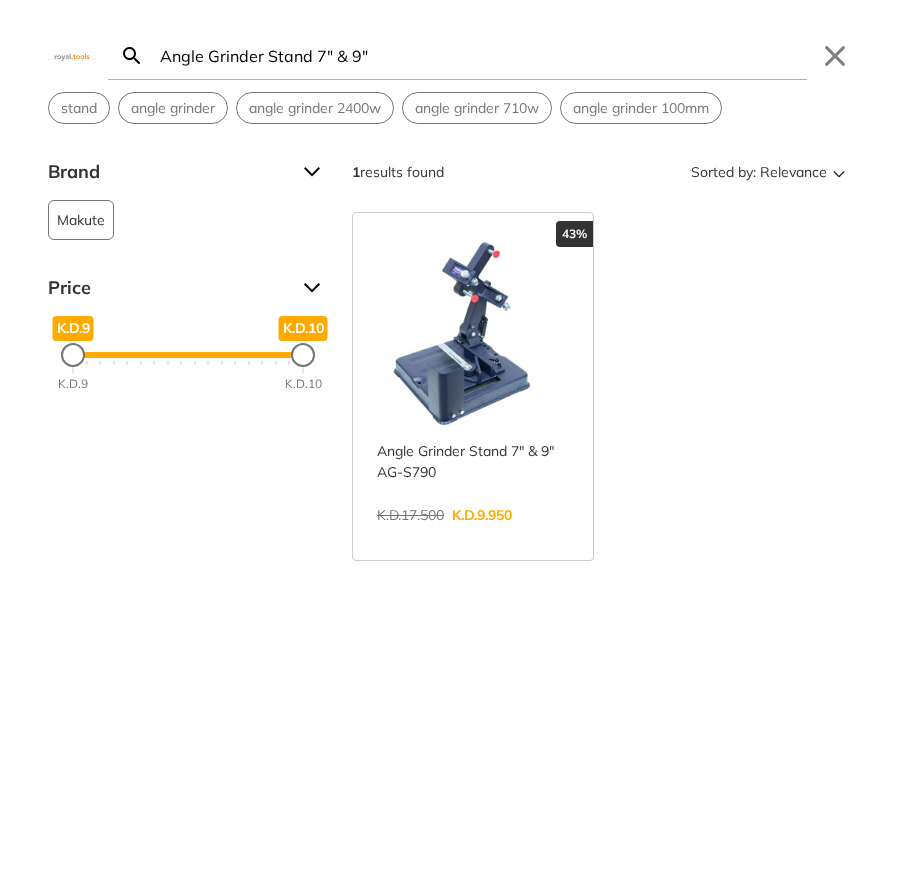 click on "Angle Grinder Stand 7" & 9"" at bounding box center (481, 55) 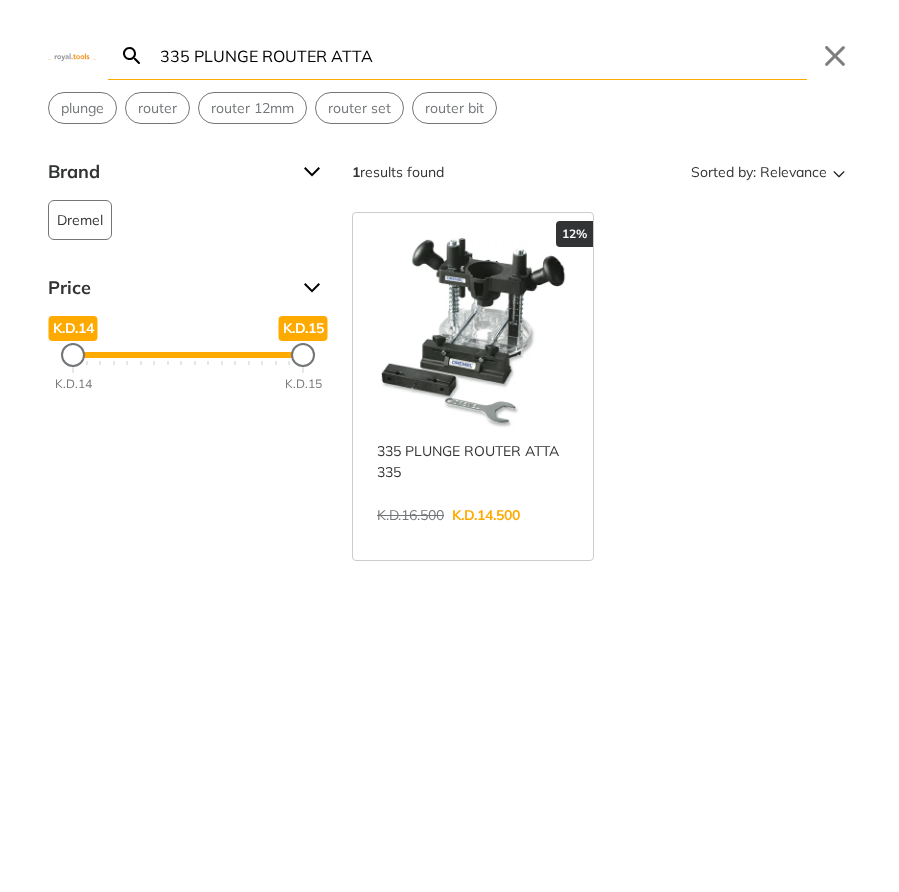 click on "335 PLUNGE ROUTER ATTA" at bounding box center [481, 55] 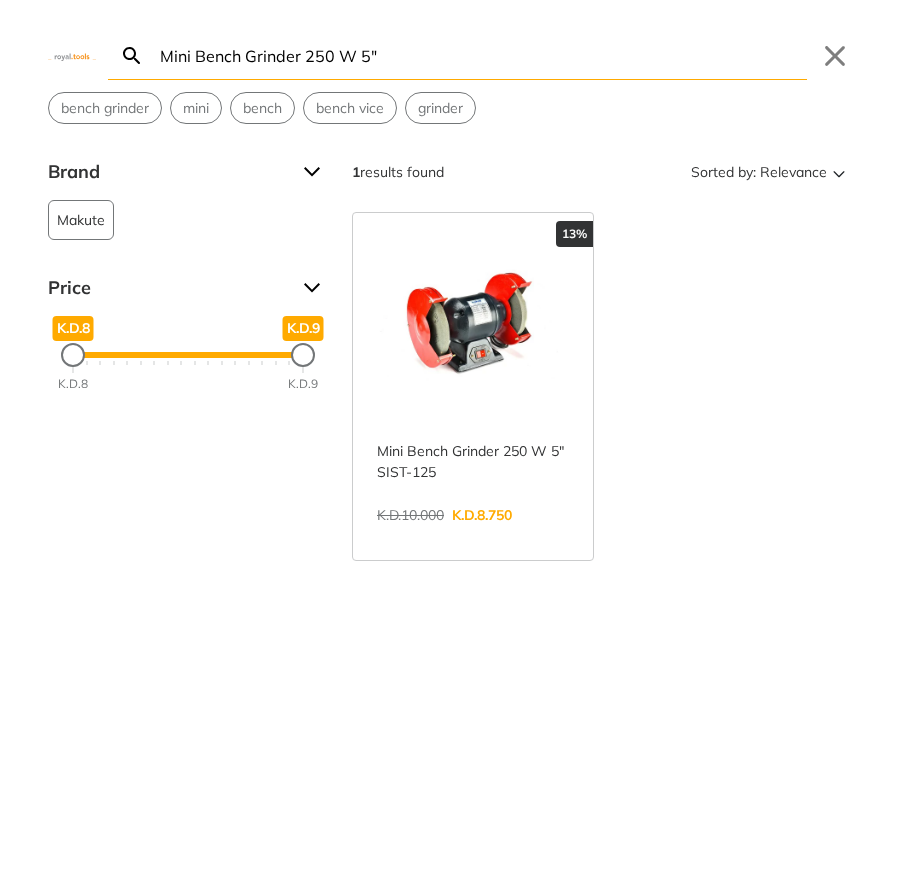 type on "Mini Bench Grinder 250 W 5"" 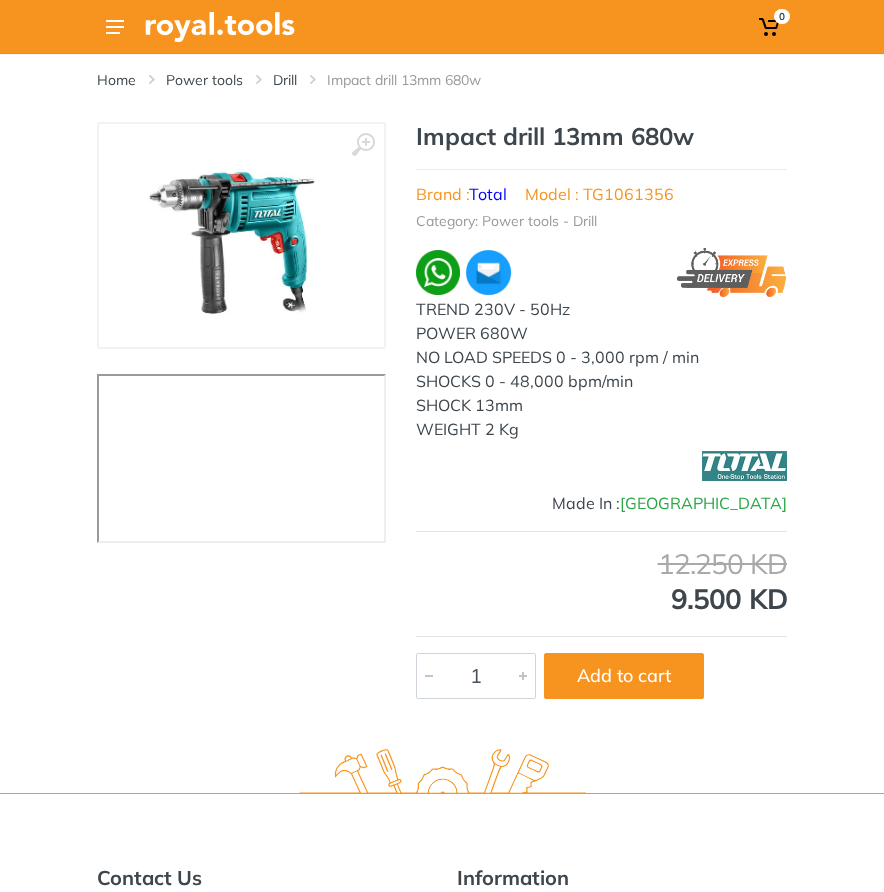 scroll, scrollTop: 0, scrollLeft: 0, axis: both 